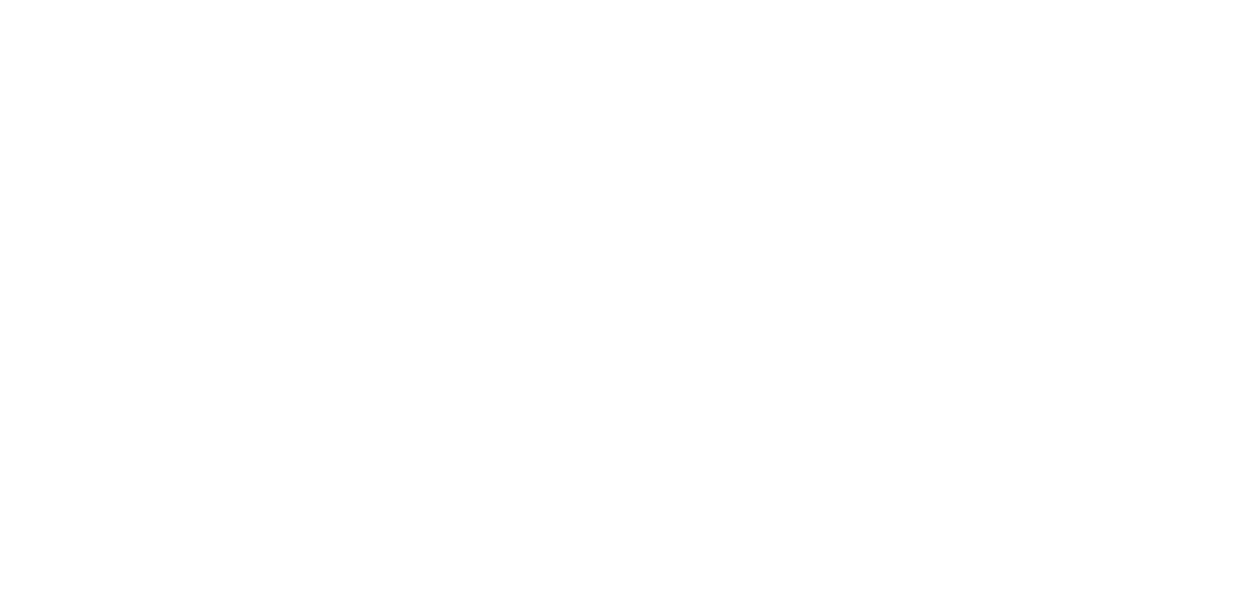 scroll, scrollTop: 0, scrollLeft: 0, axis: both 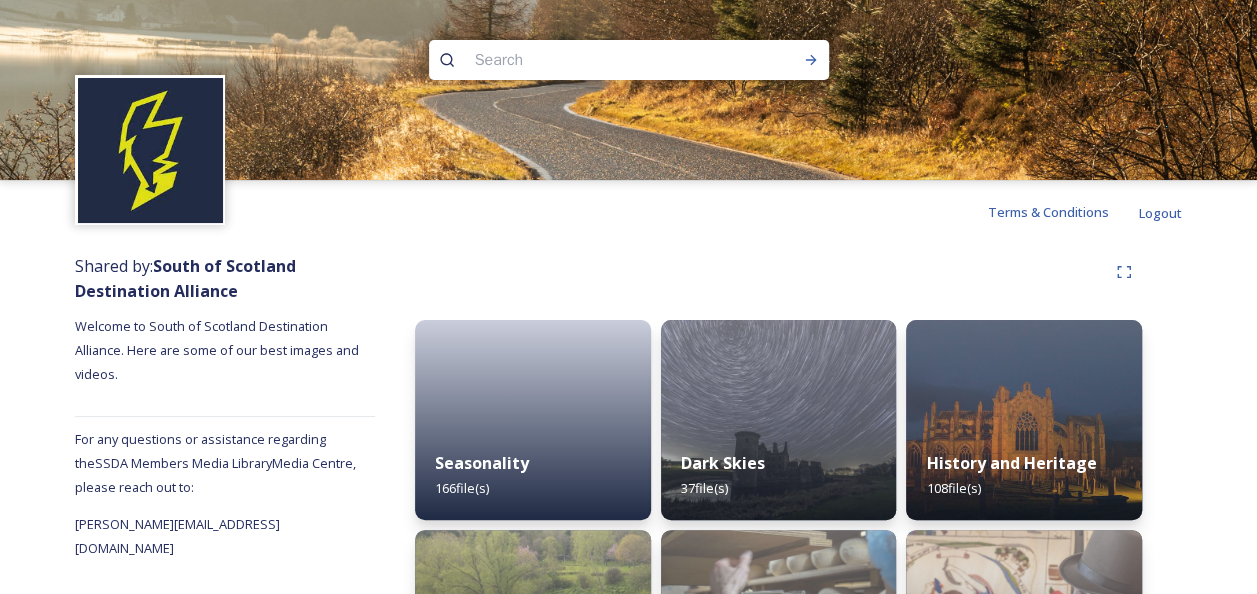 click at bounding box center [590, 60] 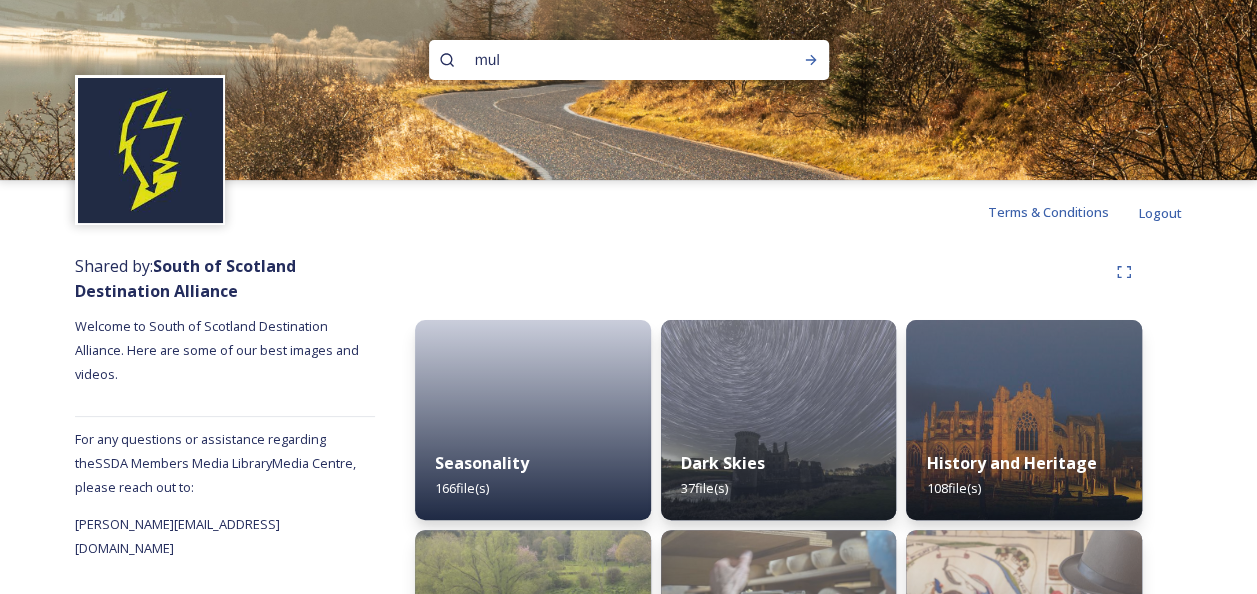 type on "[PERSON_NAME]" 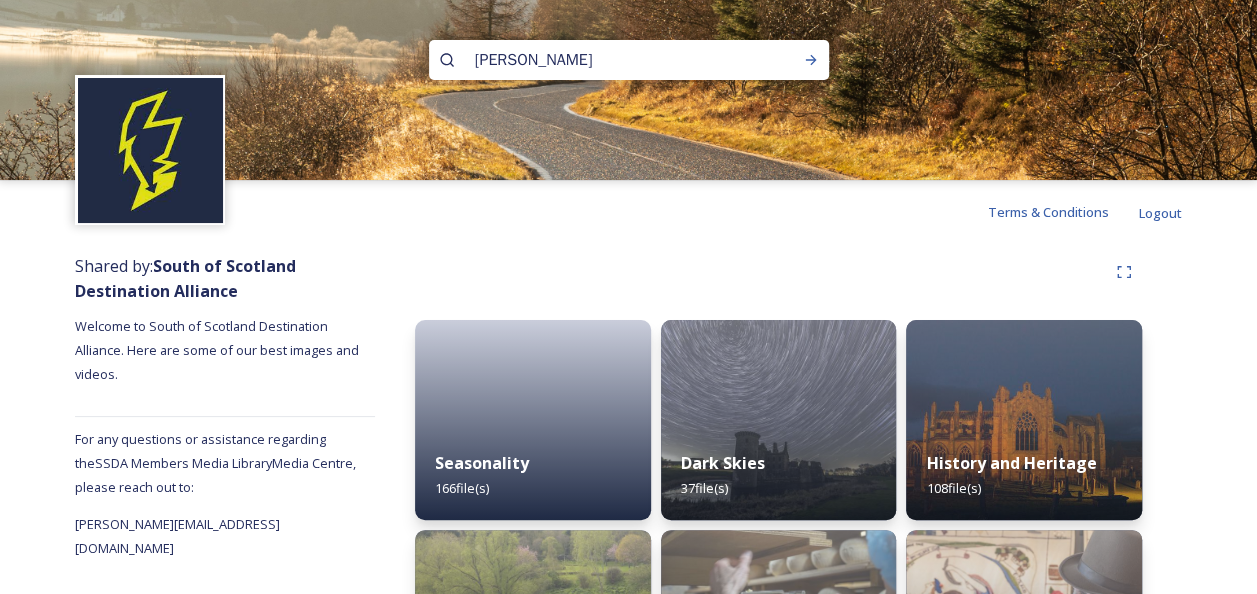type 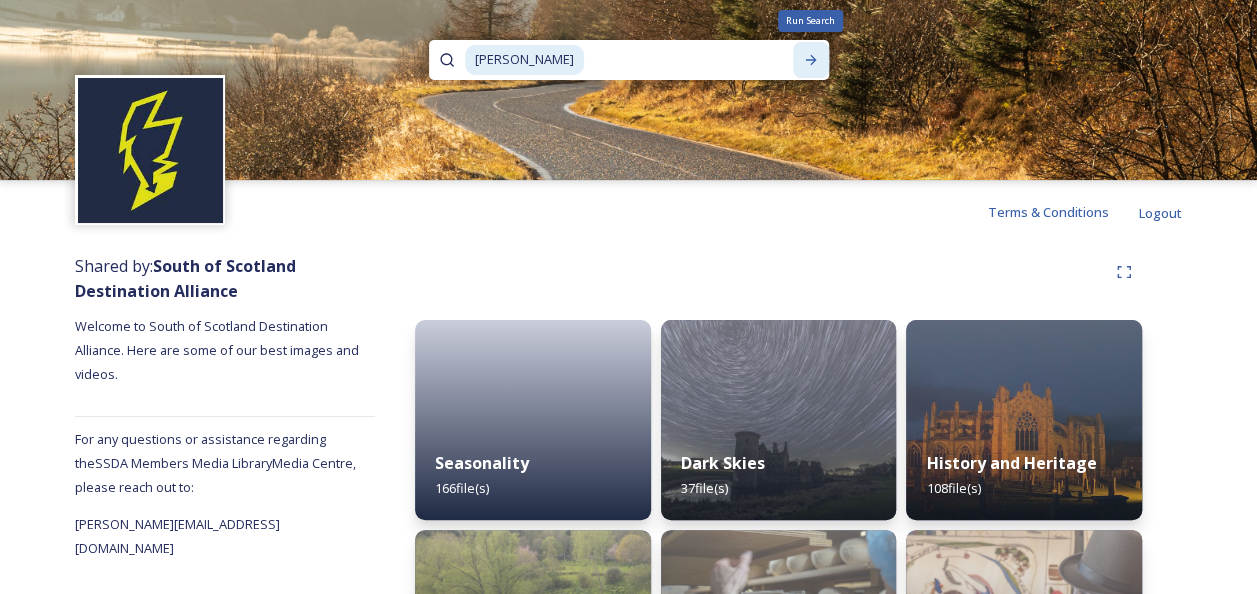 click 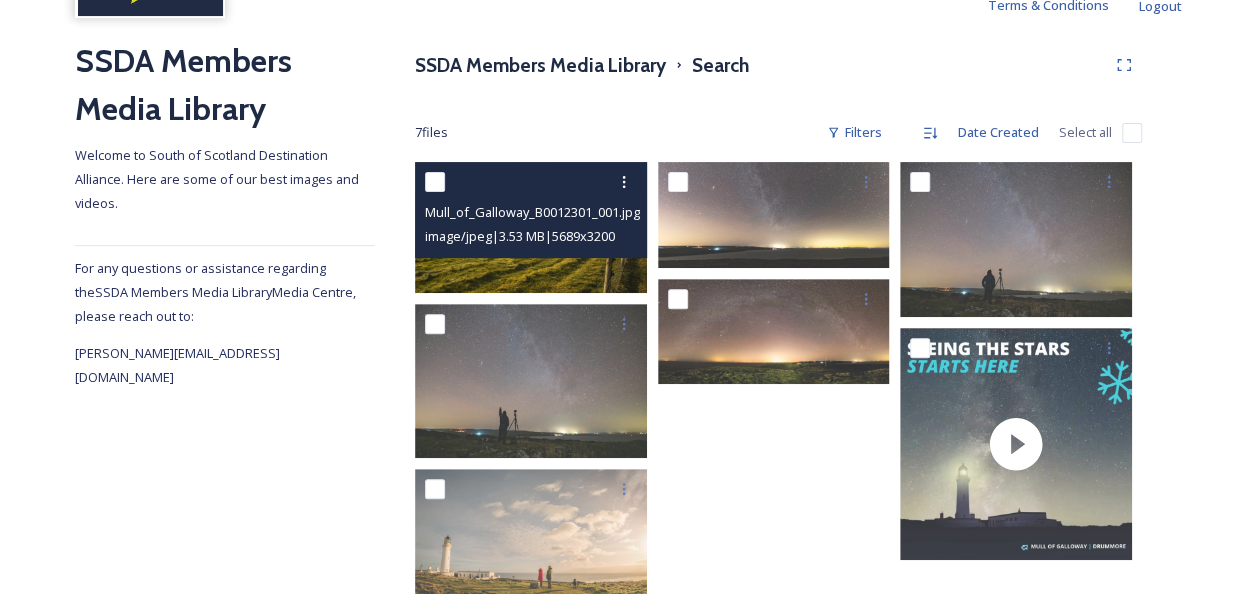 scroll, scrollTop: 256, scrollLeft: 0, axis: vertical 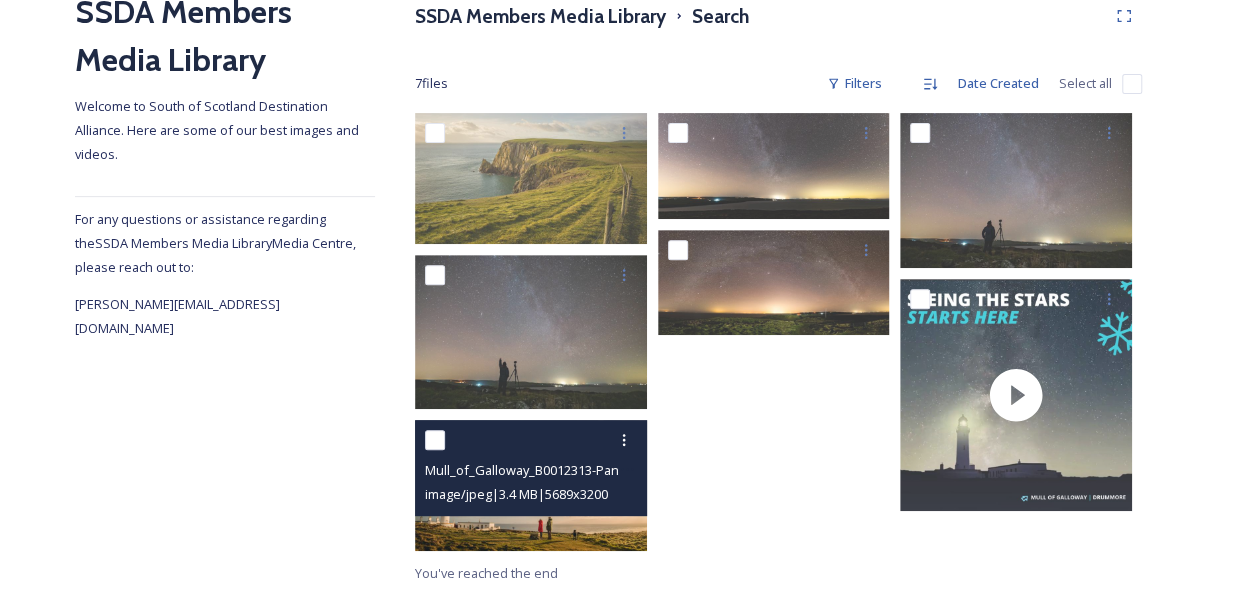 click at bounding box center (533, 440) 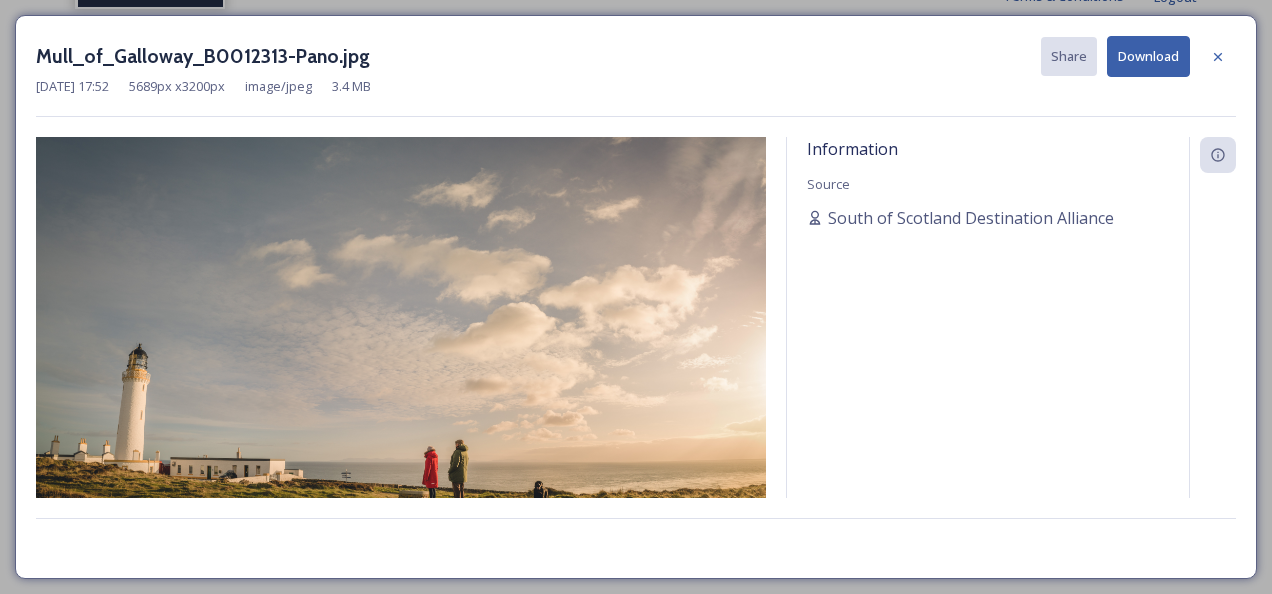 click on "Download" at bounding box center (1148, 56) 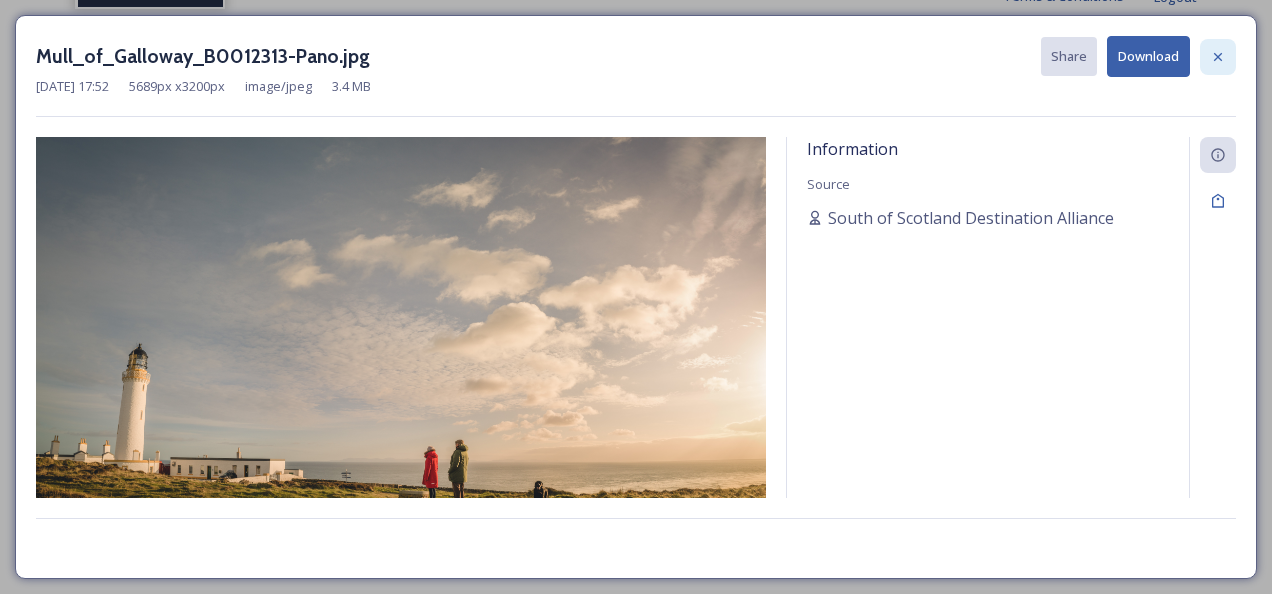 click 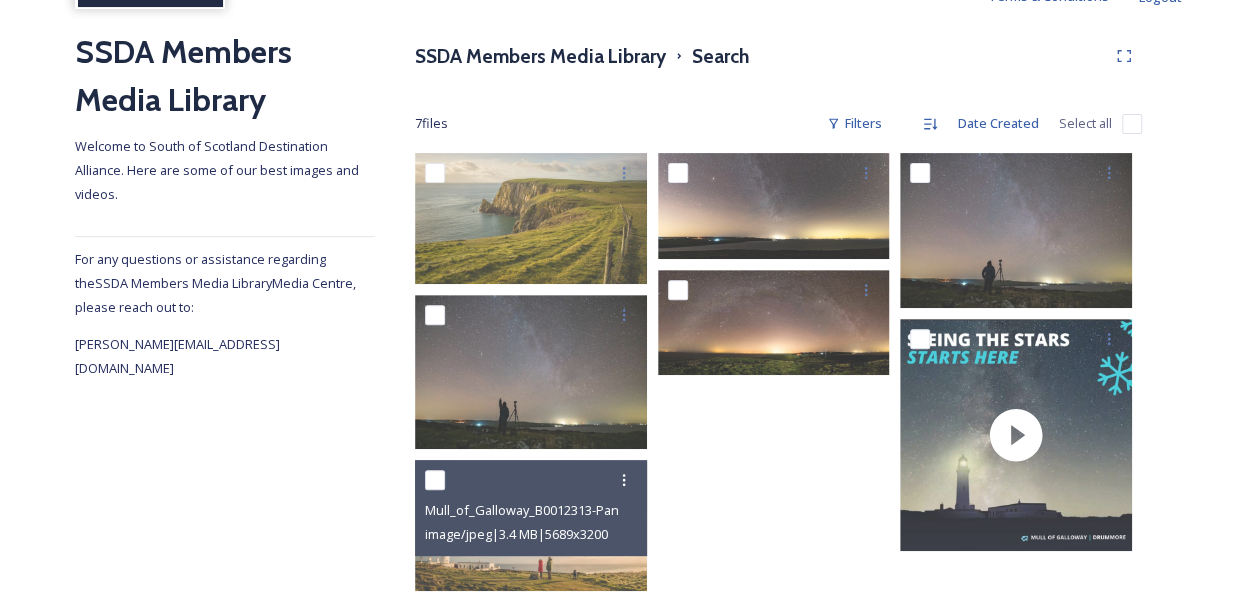 scroll, scrollTop: 0, scrollLeft: 0, axis: both 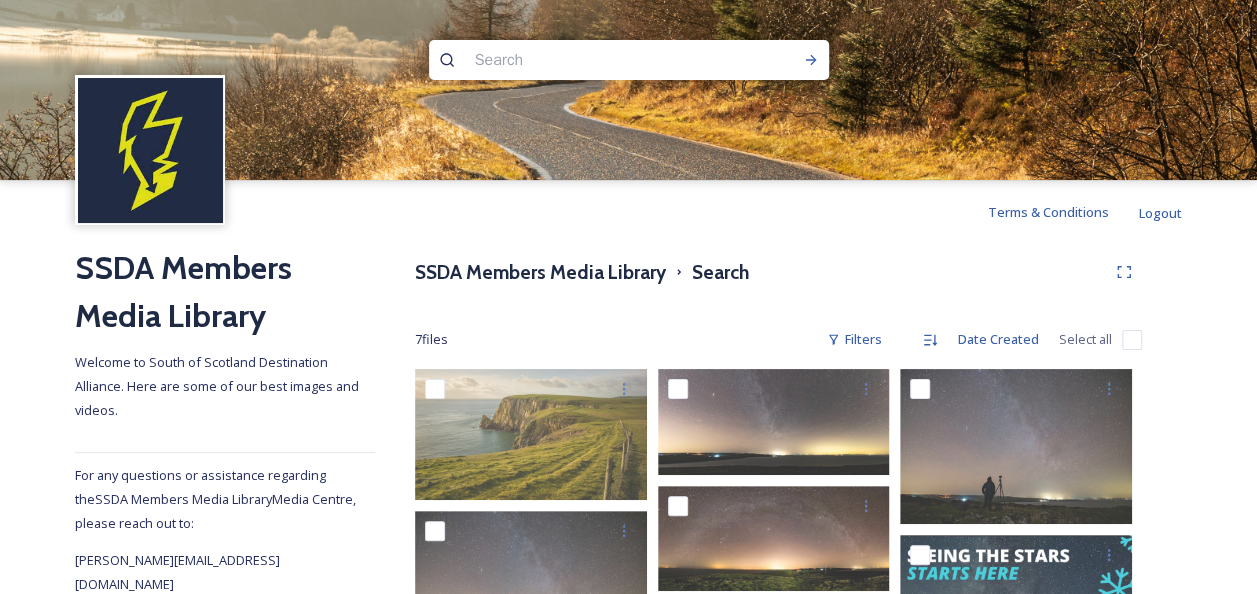 click at bounding box center [590, 60] 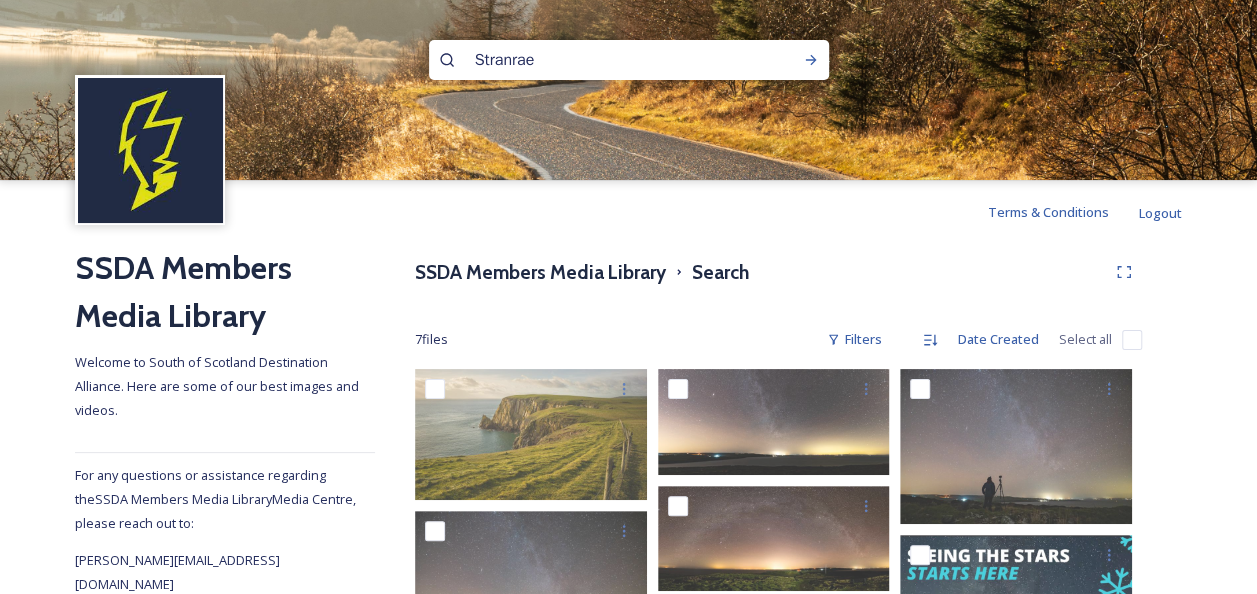 type on "Stranraer" 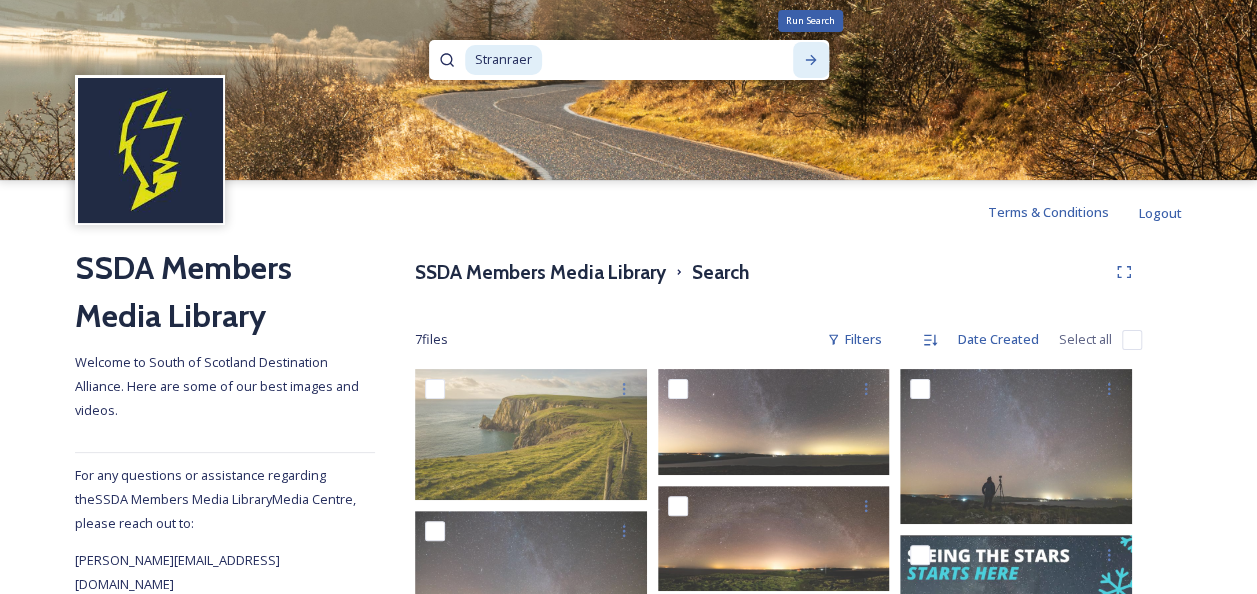 click 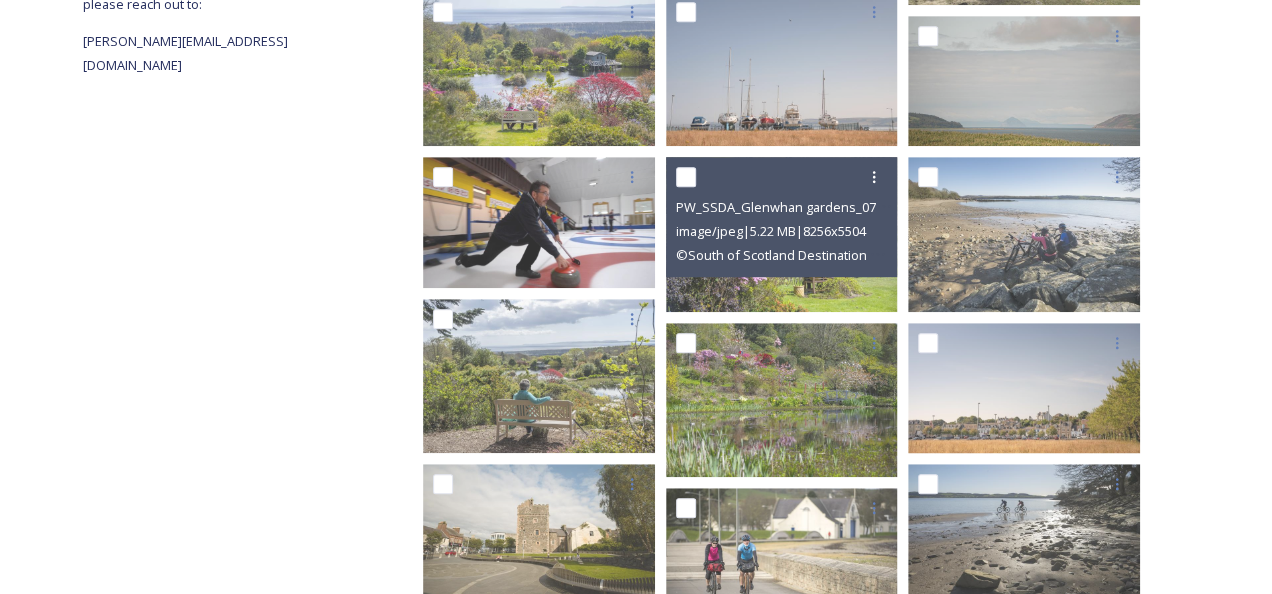 scroll, scrollTop: 612, scrollLeft: 0, axis: vertical 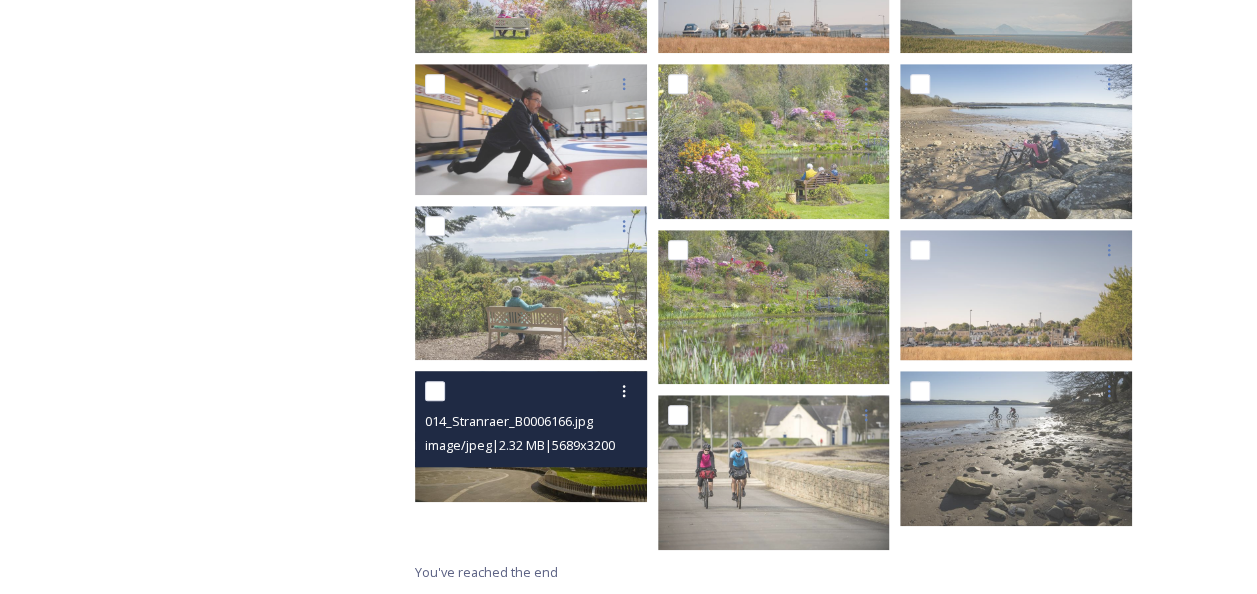 click at bounding box center (531, 436) 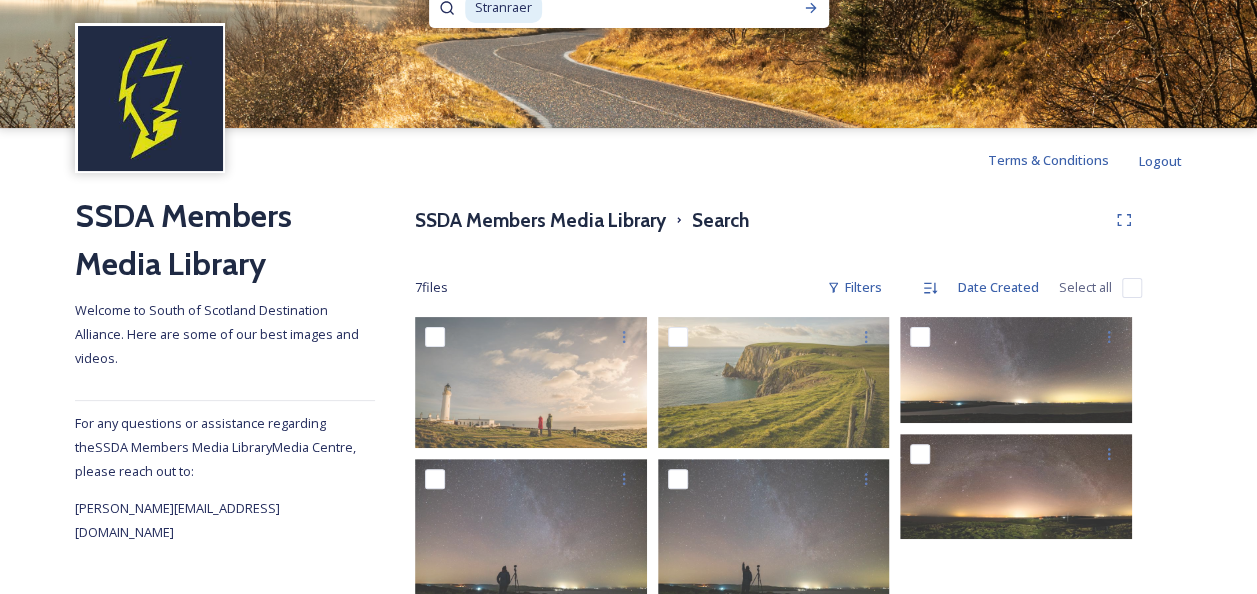 scroll, scrollTop: 0, scrollLeft: 0, axis: both 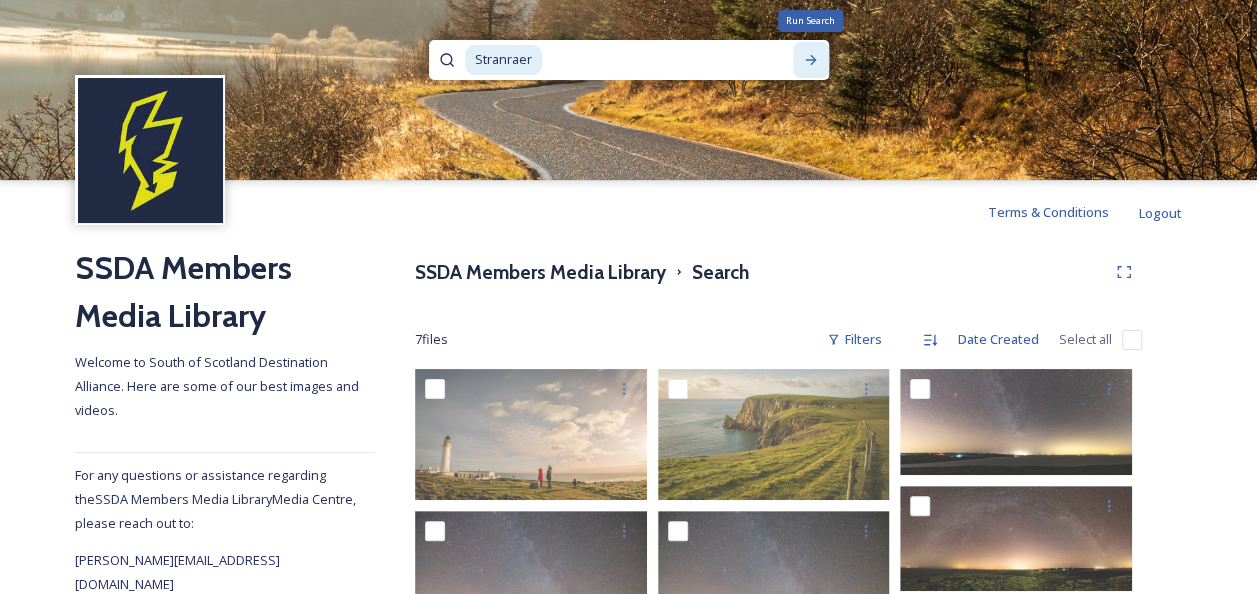 click 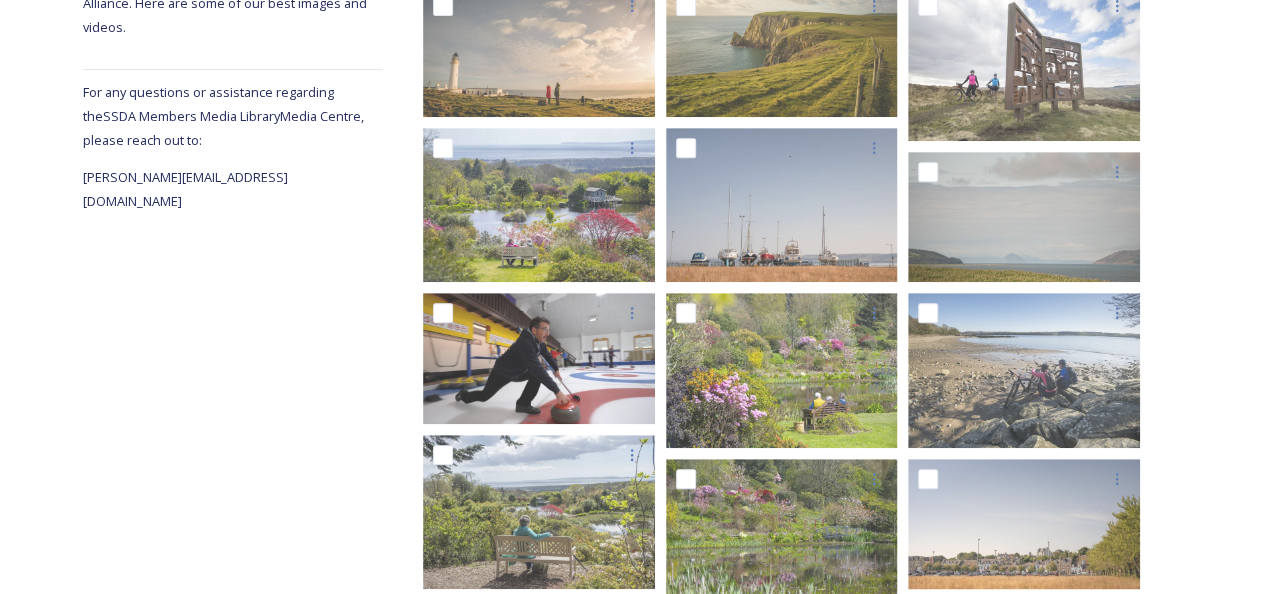 scroll, scrollTop: 400, scrollLeft: 0, axis: vertical 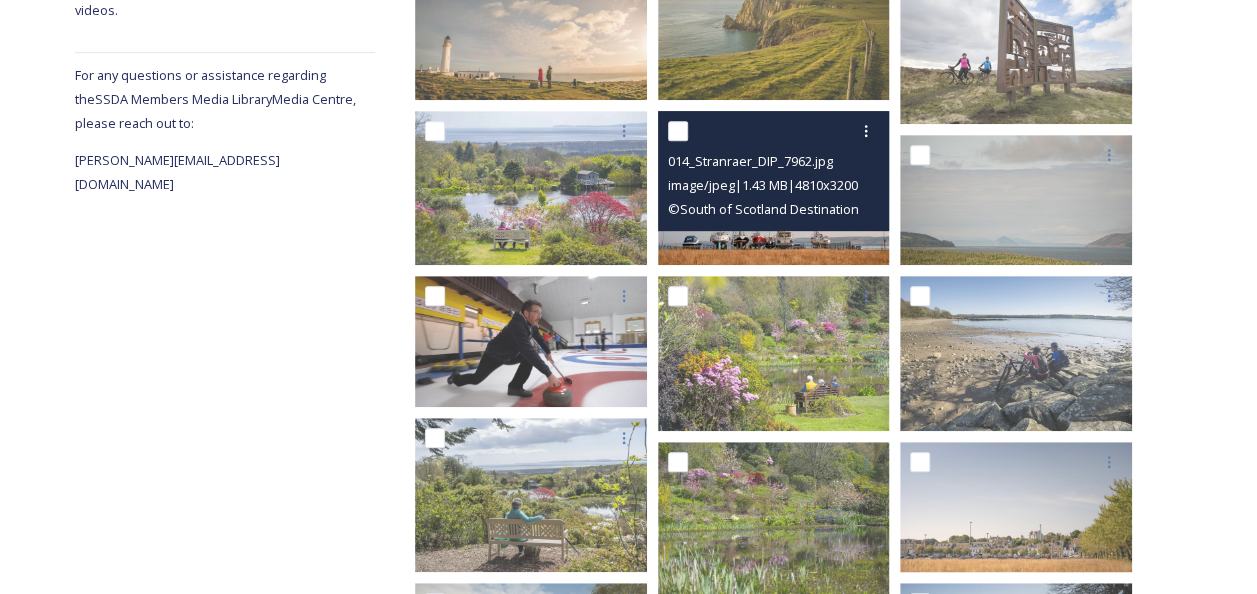 click at bounding box center [774, 188] 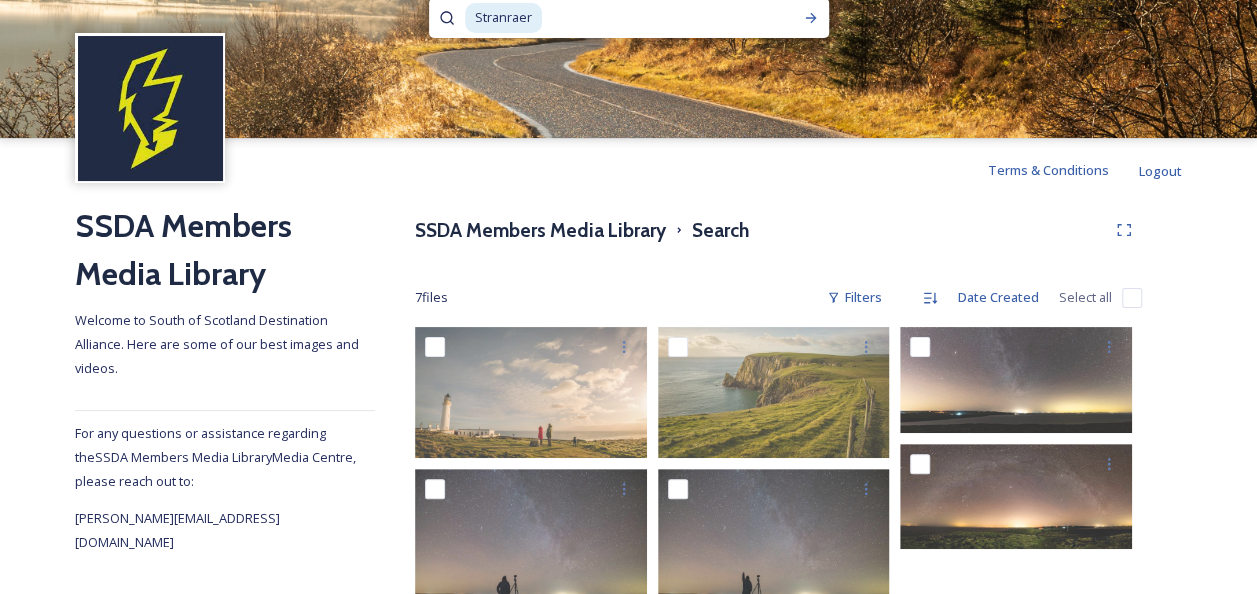 scroll, scrollTop: 0, scrollLeft: 0, axis: both 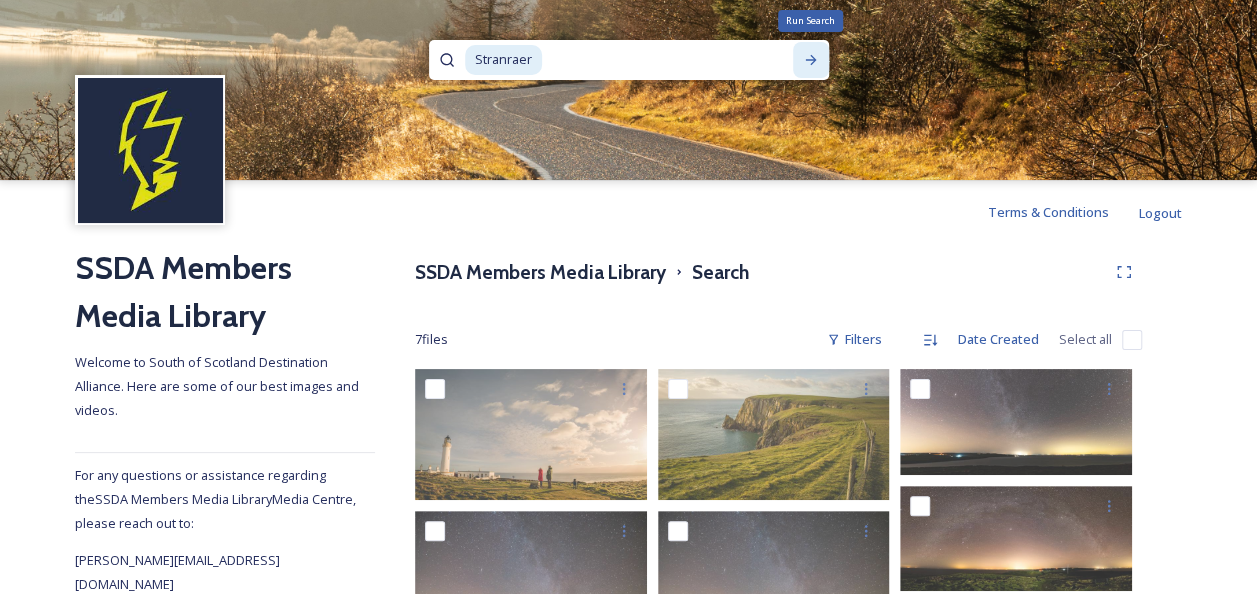 click 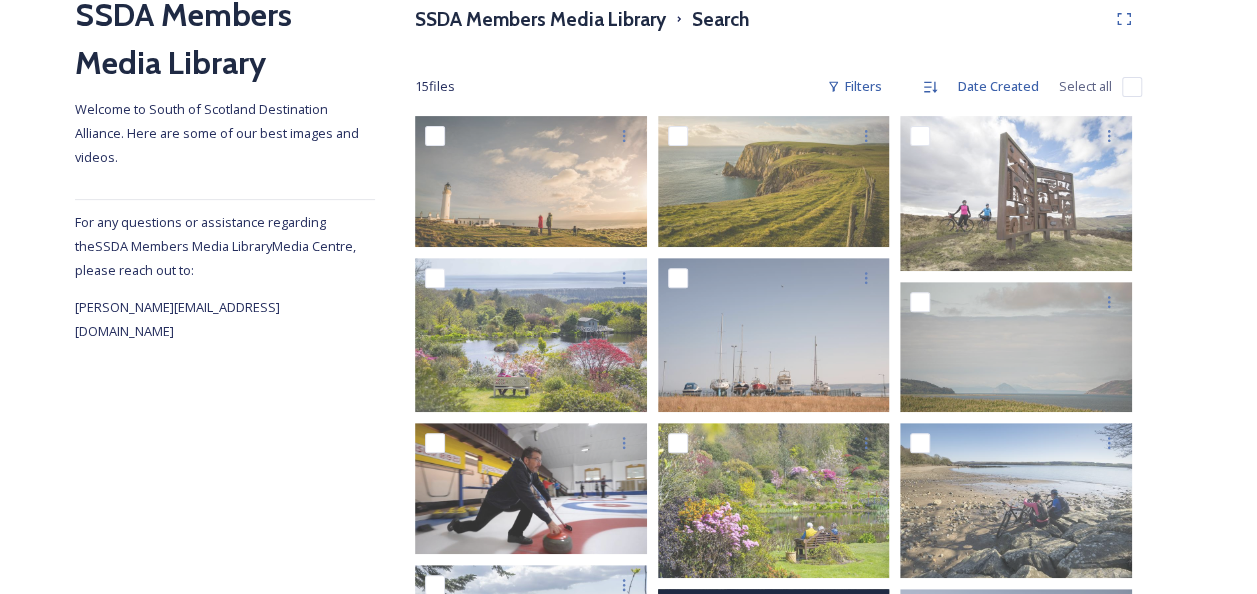 scroll, scrollTop: 0, scrollLeft: 0, axis: both 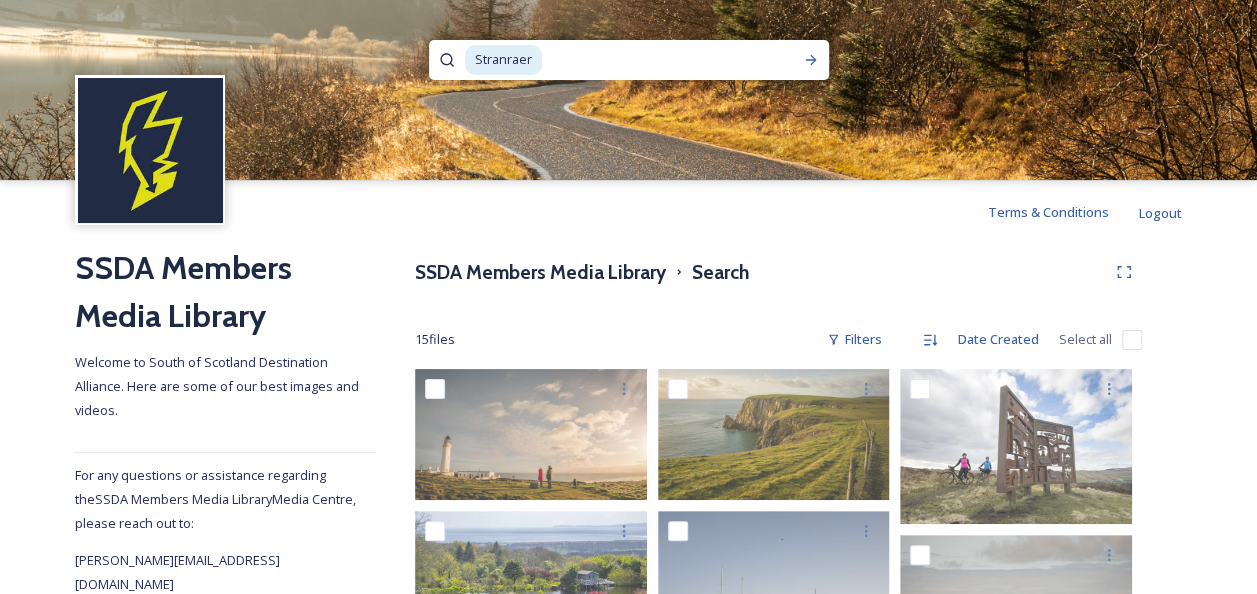 click at bounding box center (150, 150) 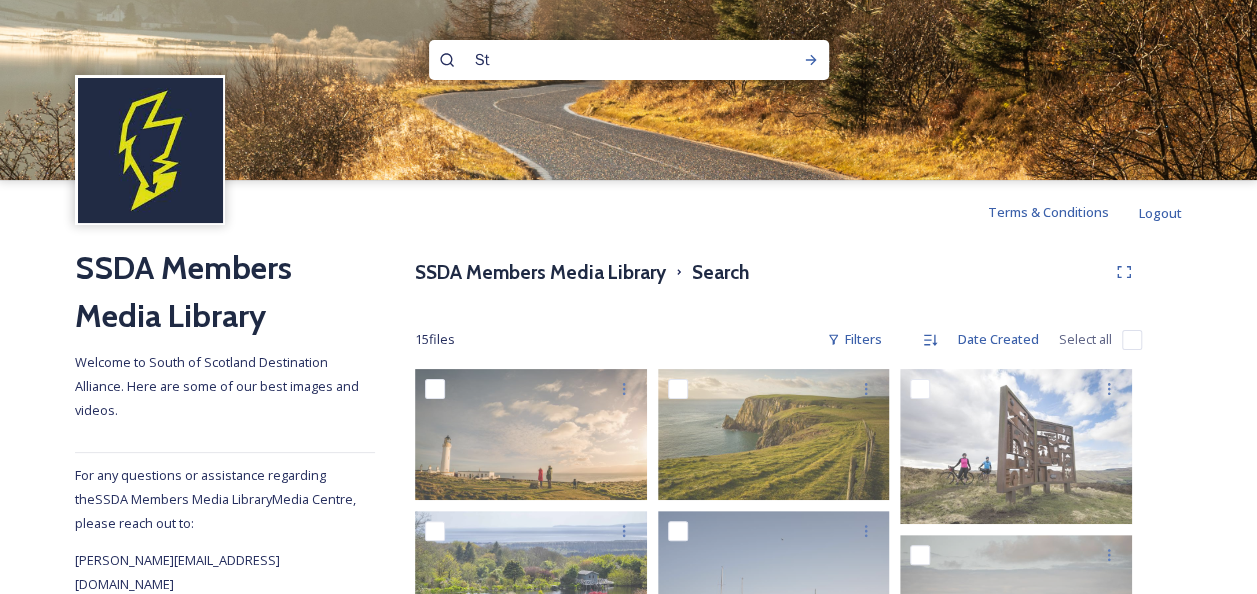 type on "S" 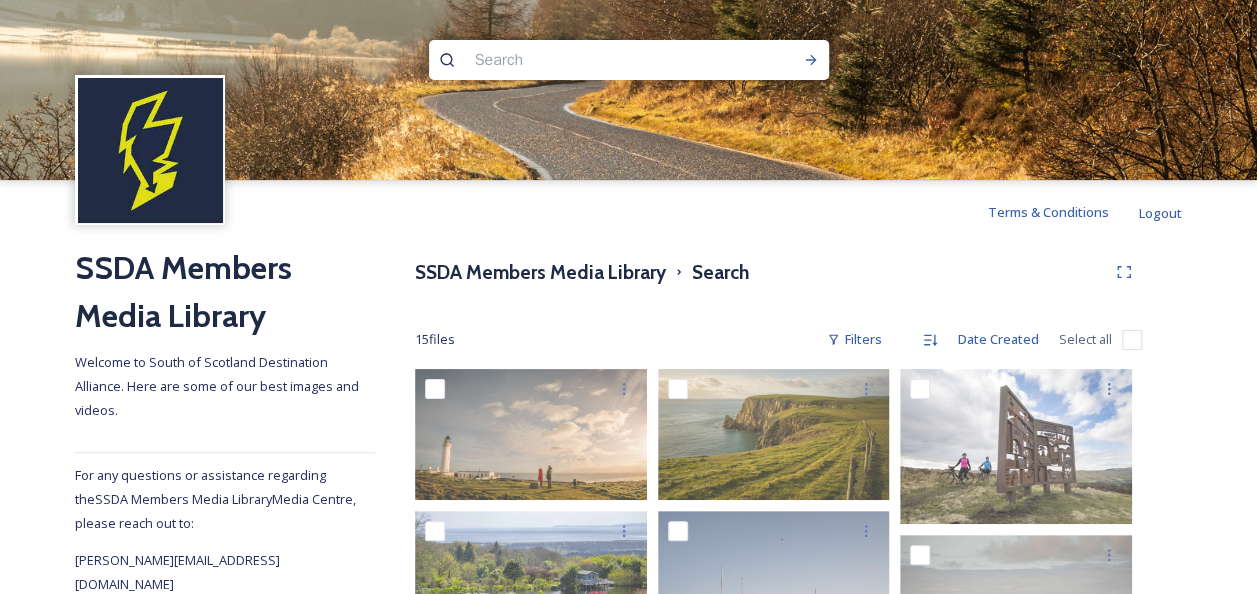 type 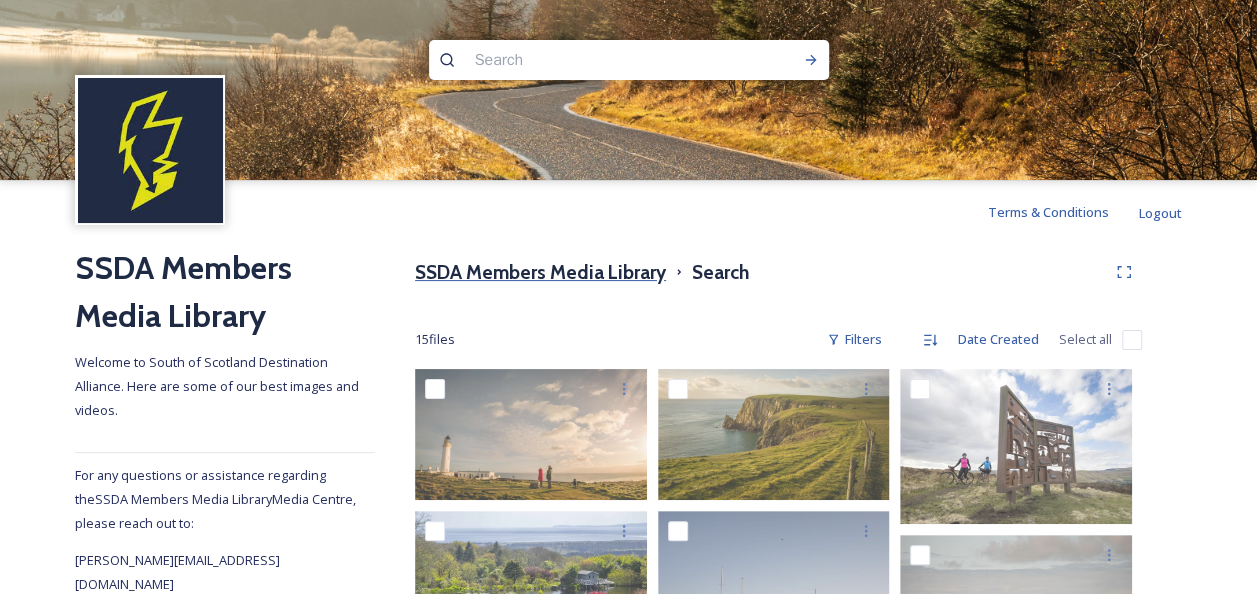 click on "SSDA Members Media Library" at bounding box center [540, 272] 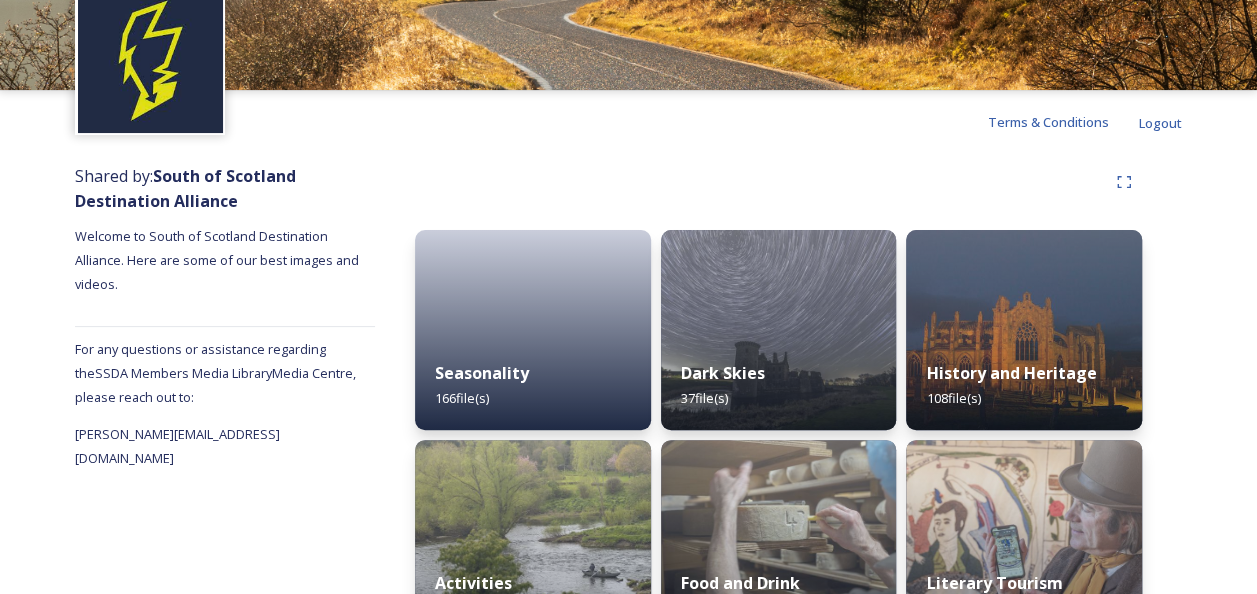 scroll, scrollTop: 0, scrollLeft: 0, axis: both 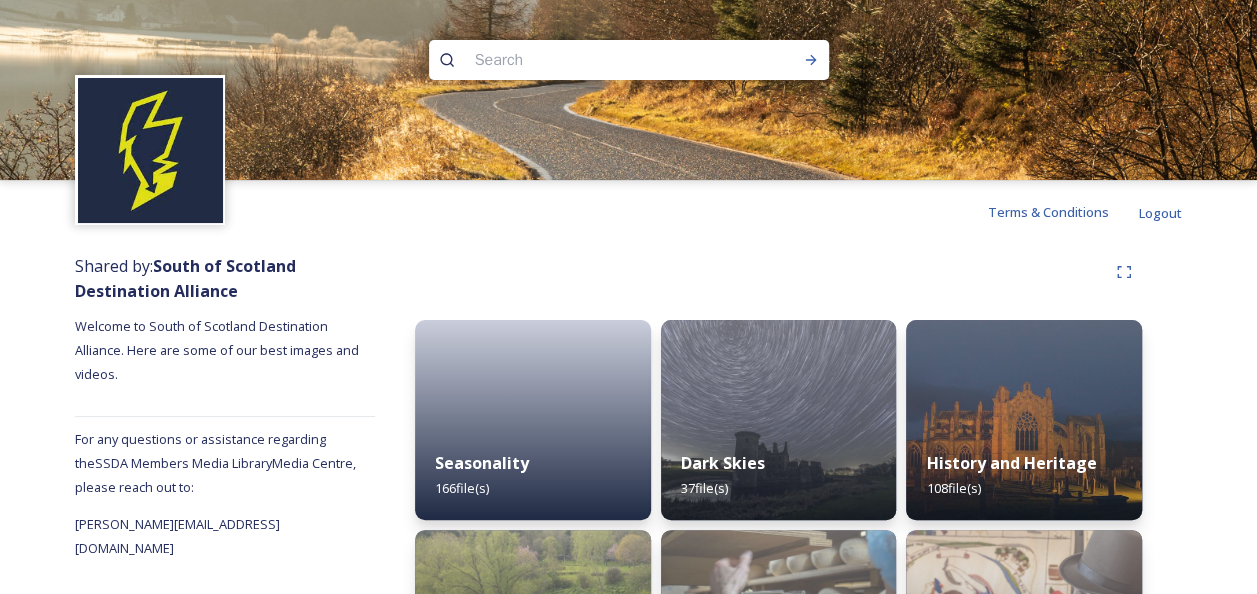 click at bounding box center [628, 90] 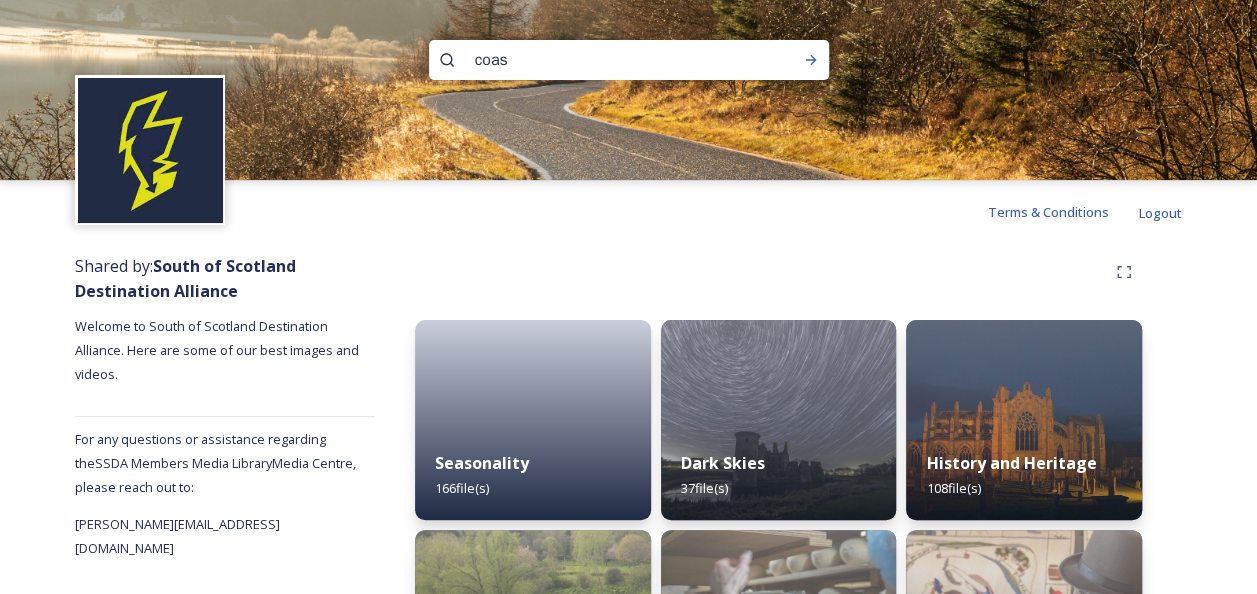 type on "coast" 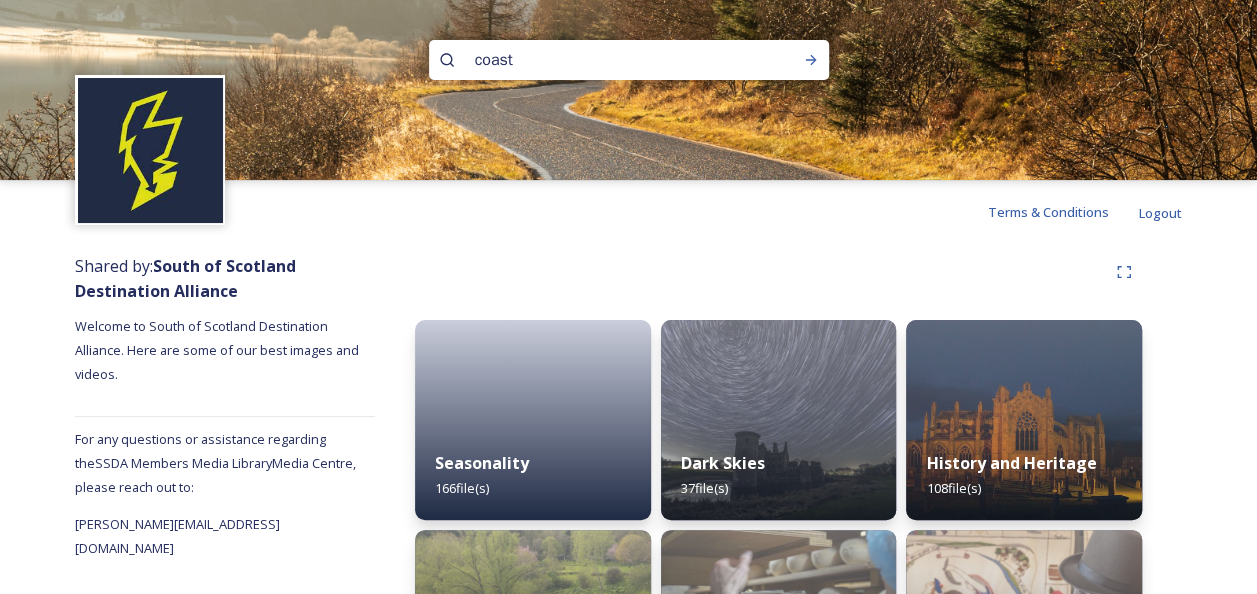 type 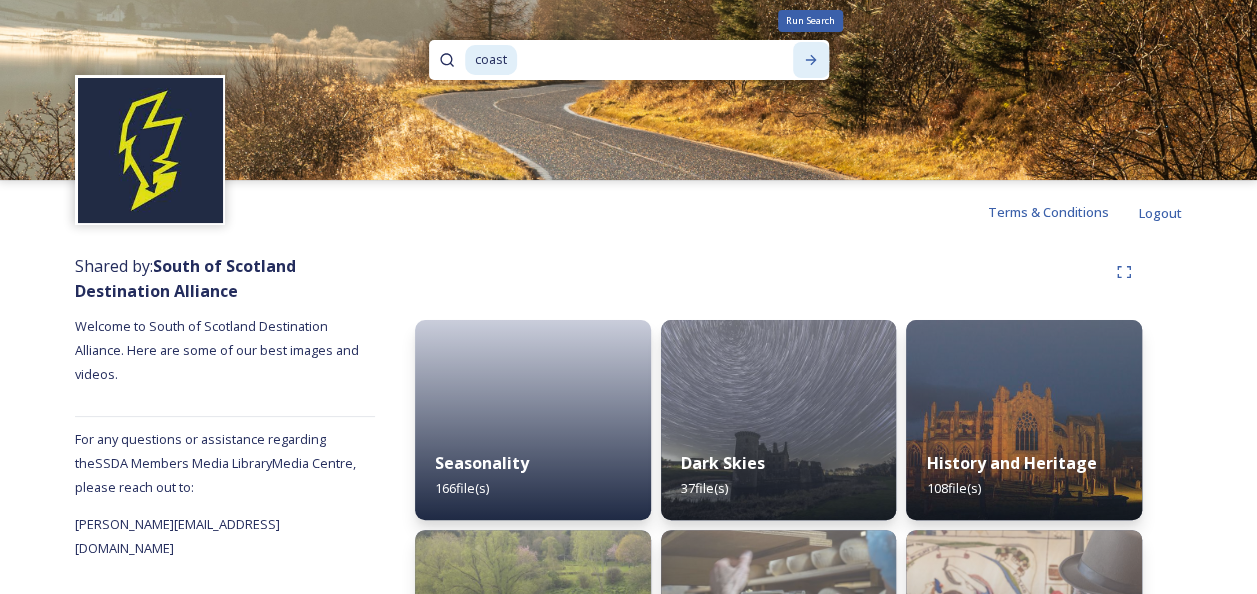 click 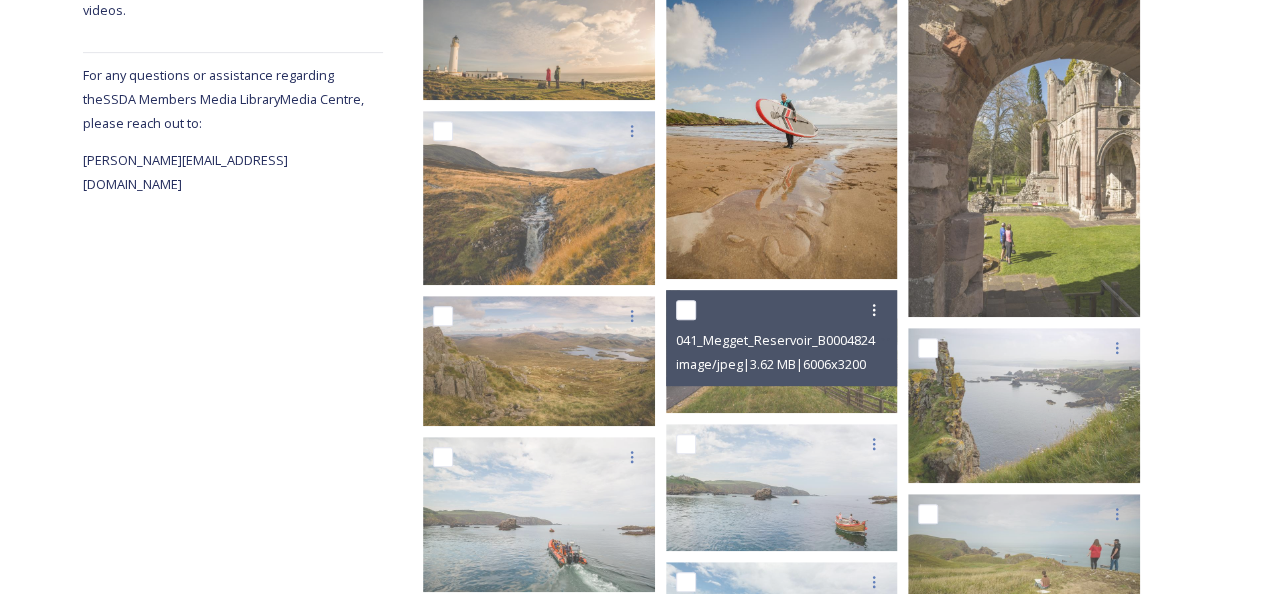 scroll, scrollTop: 533, scrollLeft: 0, axis: vertical 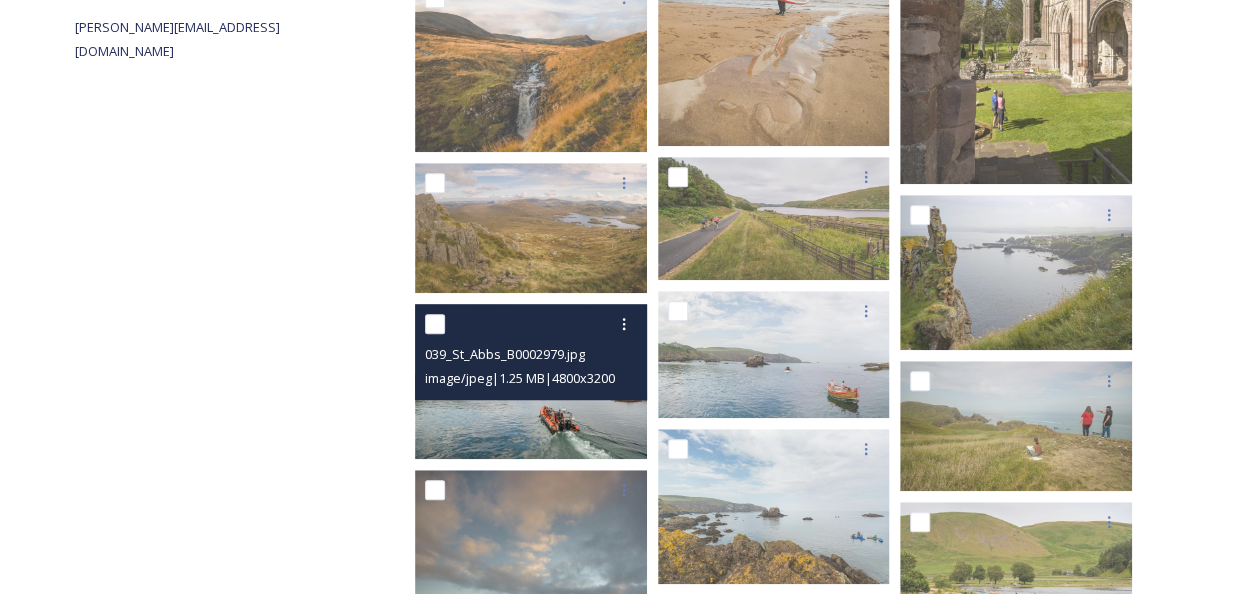 click at bounding box center [531, 381] 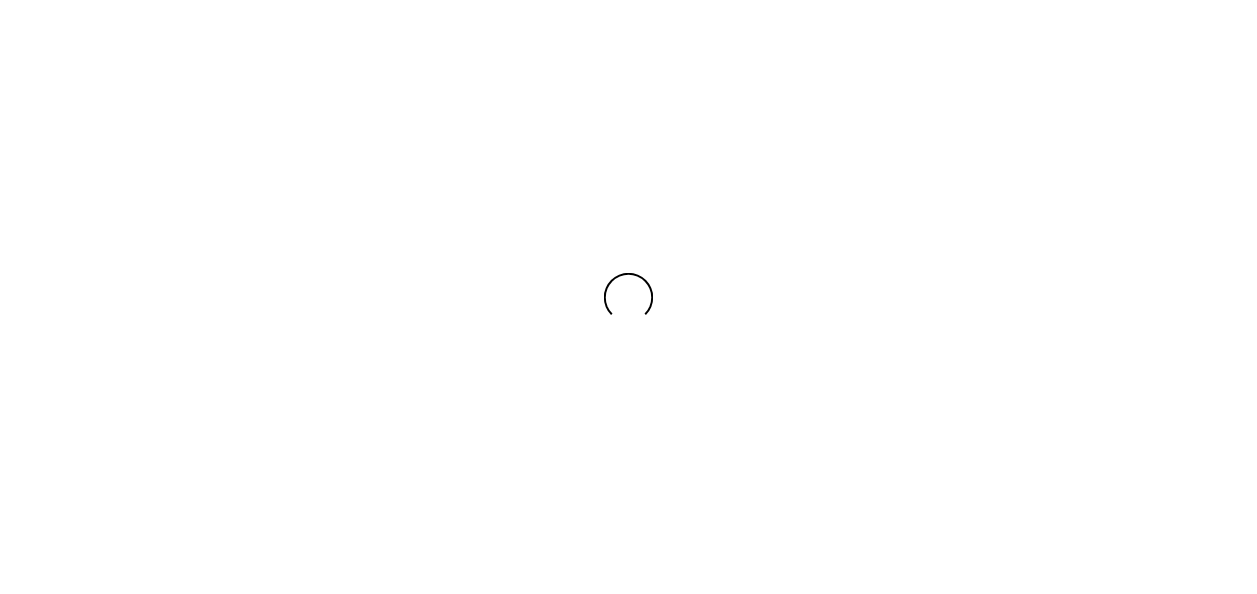 scroll, scrollTop: 0, scrollLeft: 0, axis: both 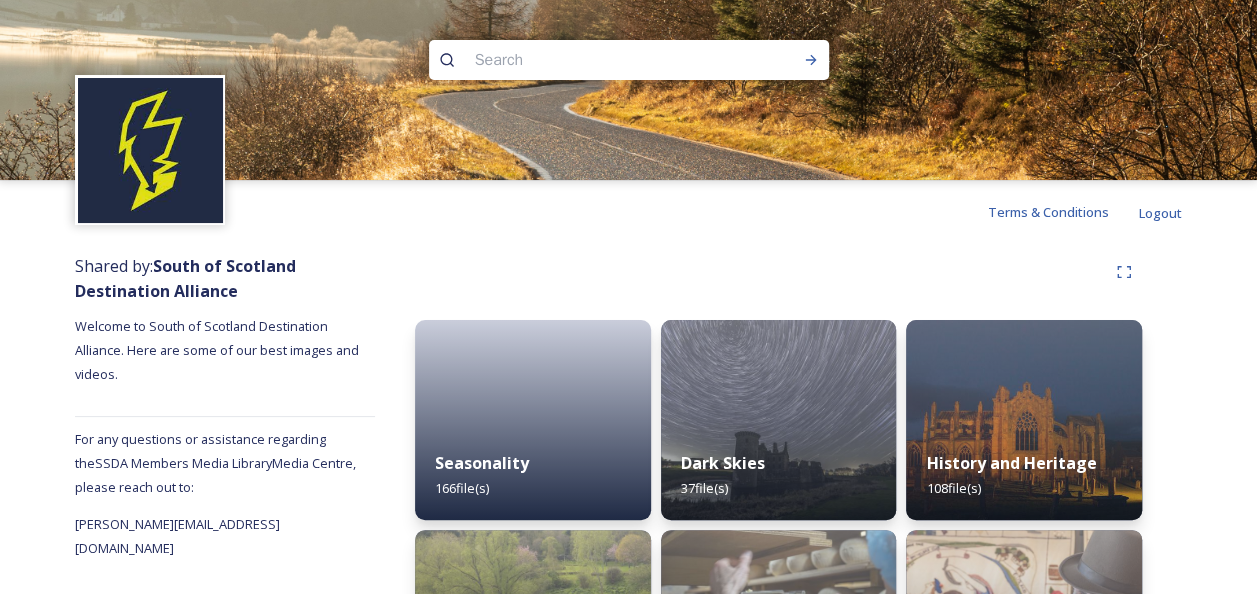 click at bounding box center [590, 60] 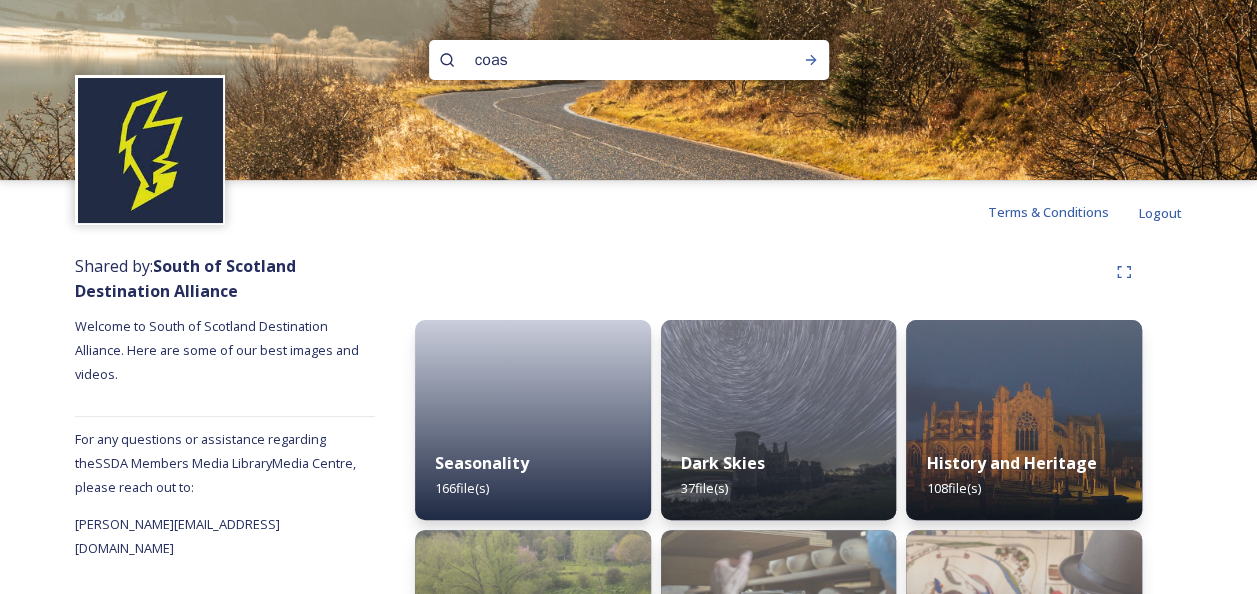 type on "coast" 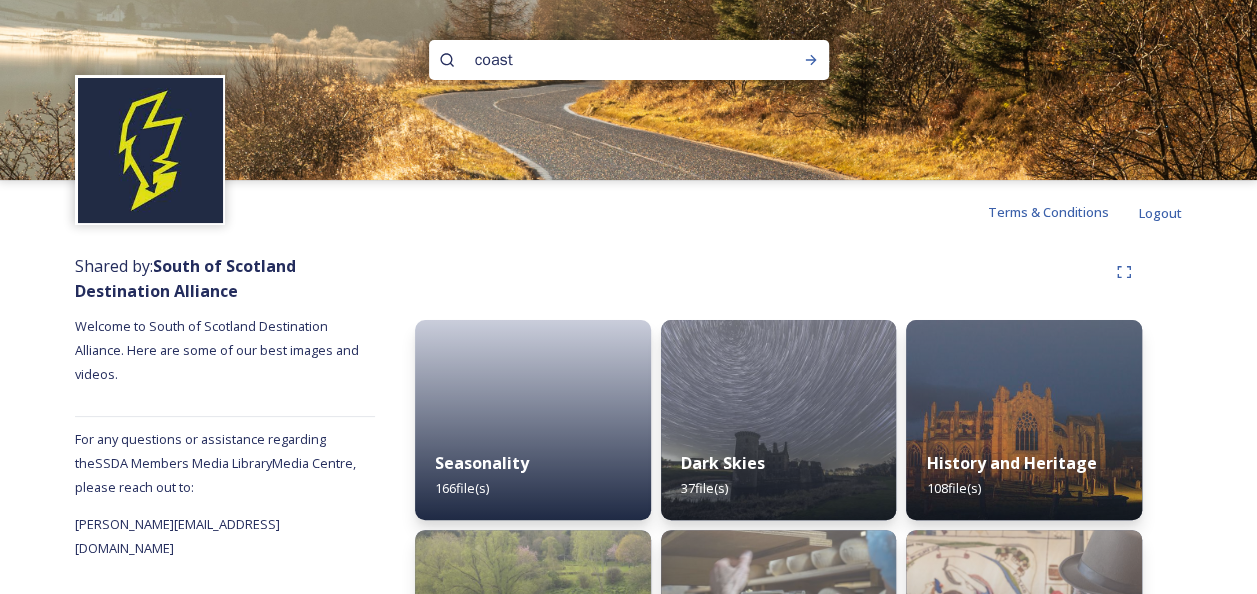 type 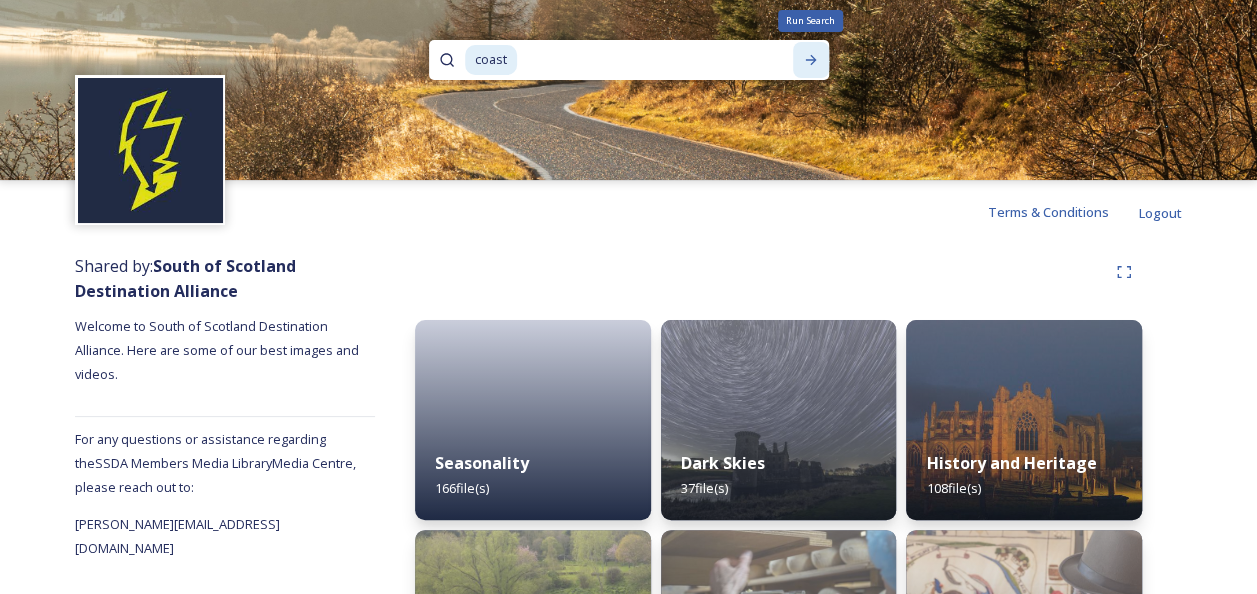 click 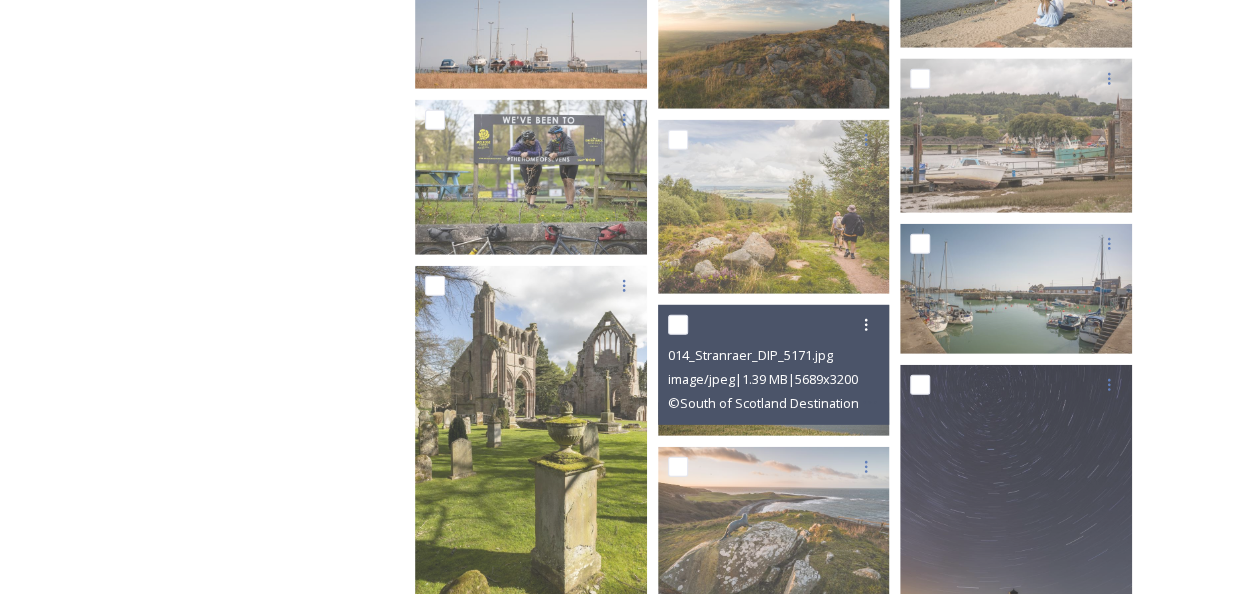 scroll, scrollTop: 2800, scrollLeft: 0, axis: vertical 